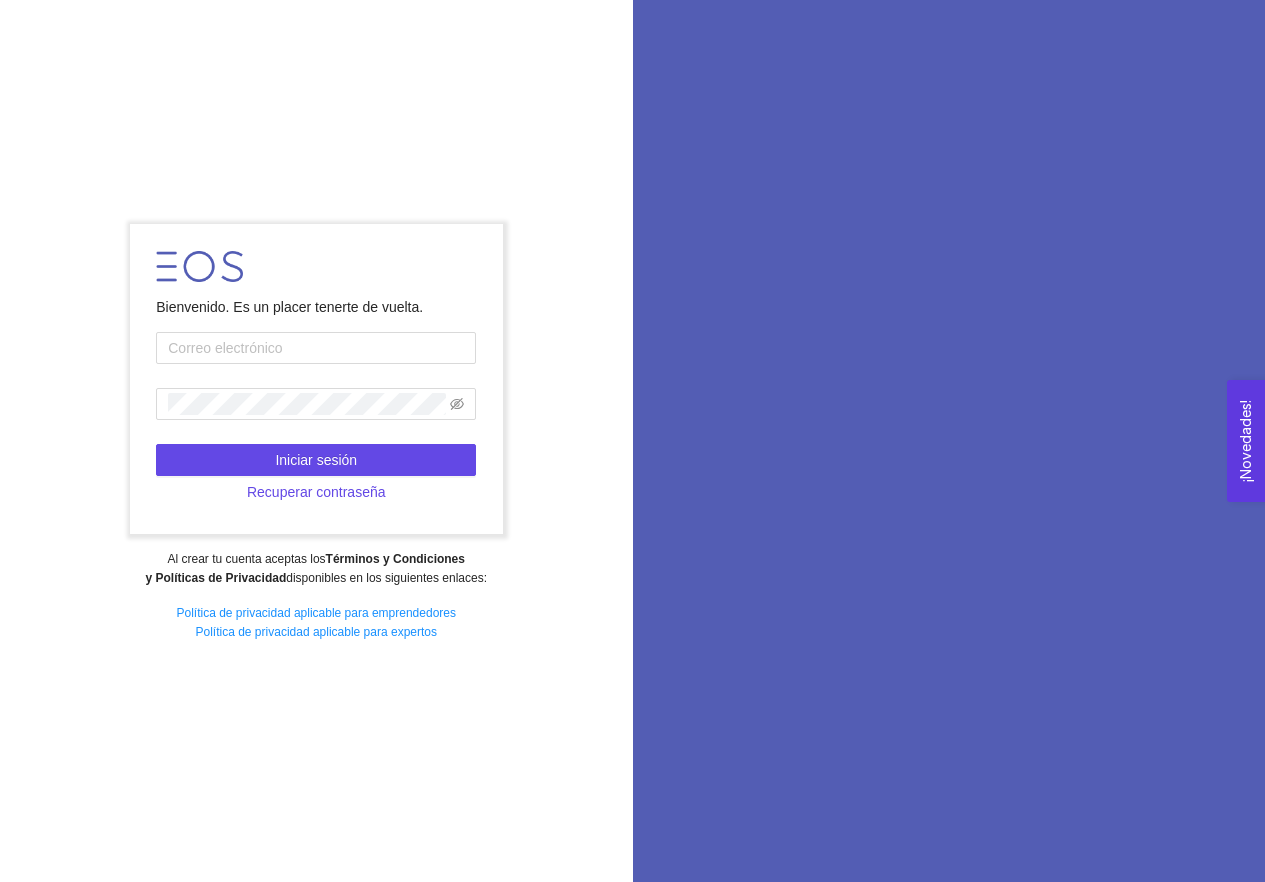 scroll, scrollTop: 0, scrollLeft: 0, axis: both 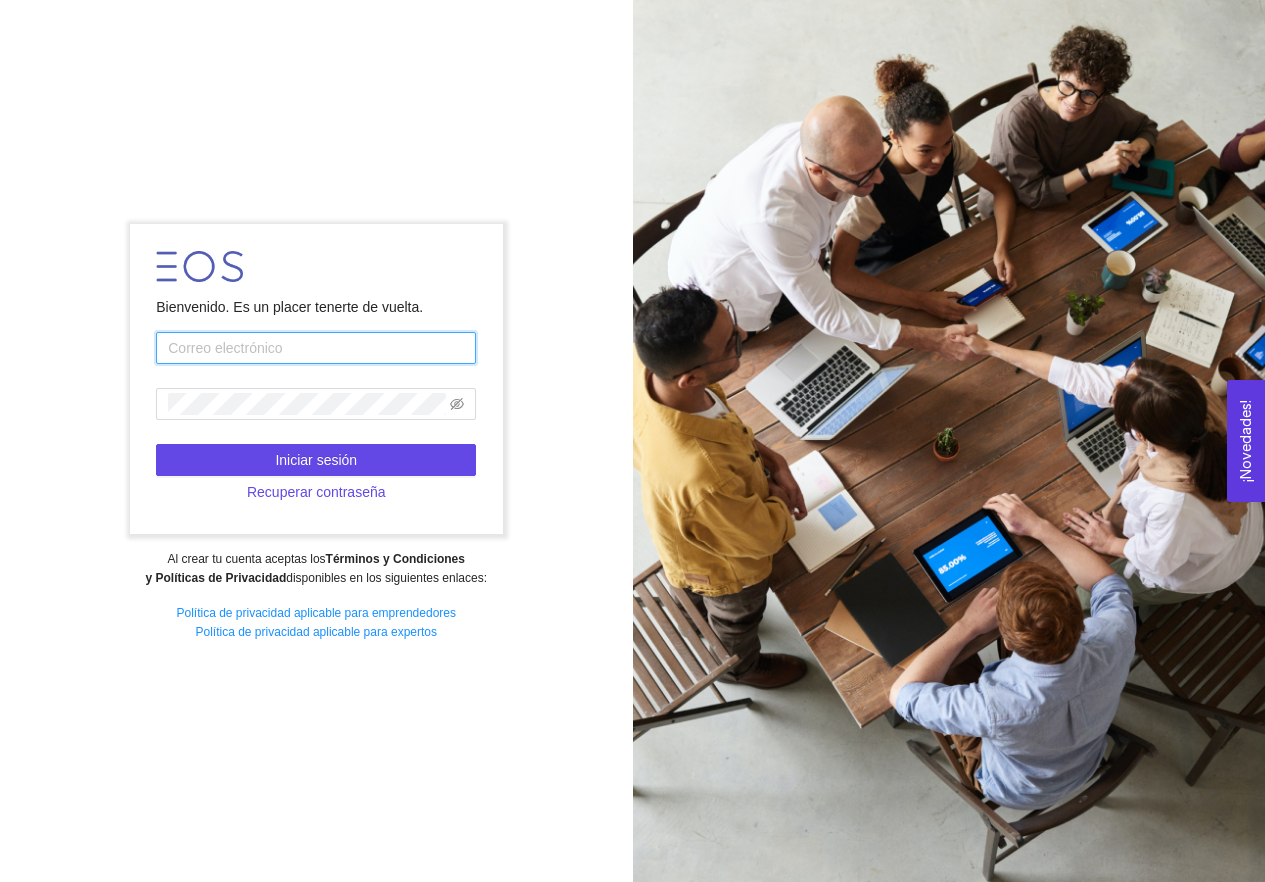 type on "[EMAIL_ADDRESS][DOMAIN_NAME]" 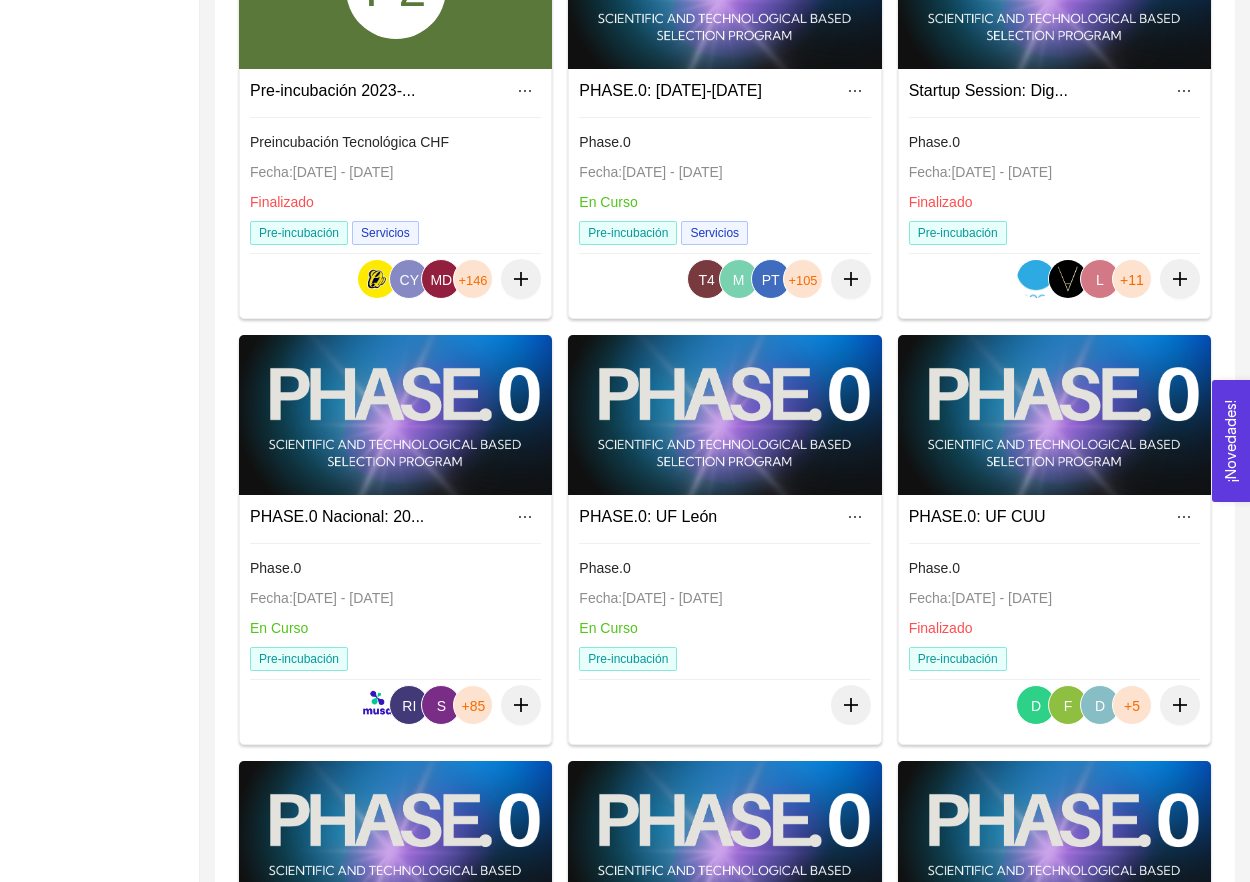scroll, scrollTop: 835, scrollLeft: 0, axis: vertical 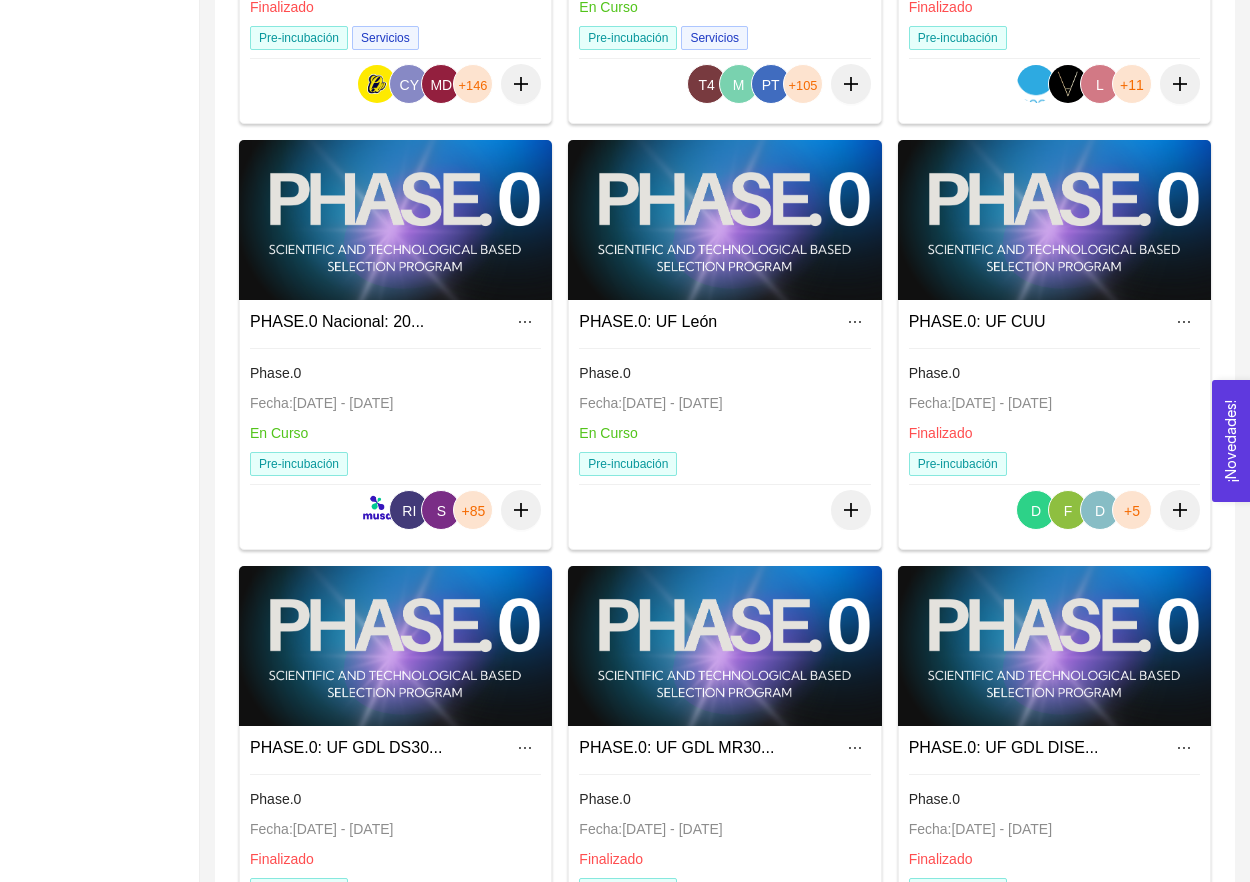 click at bounding box center [395, 220] 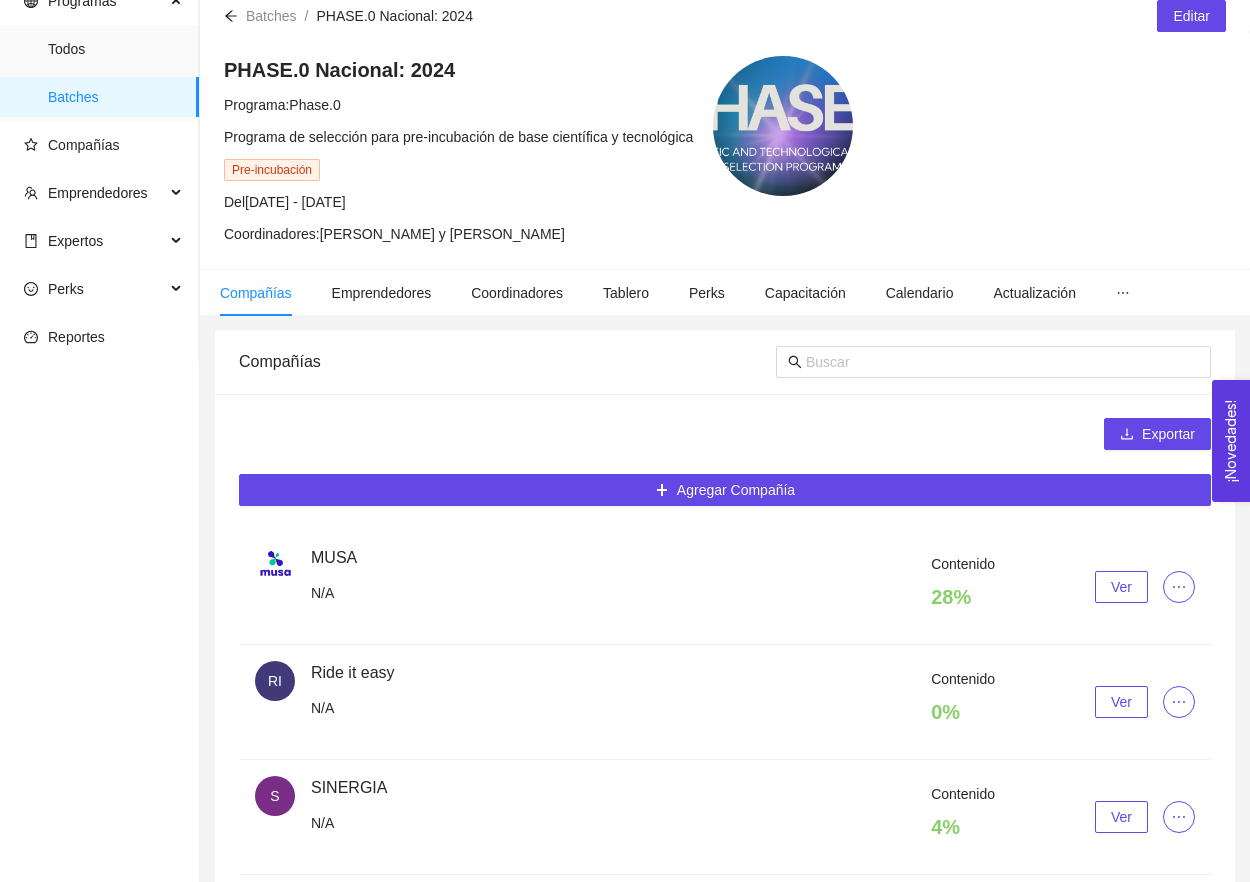 scroll, scrollTop: 140, scrollLeft: 0, axis: vertical 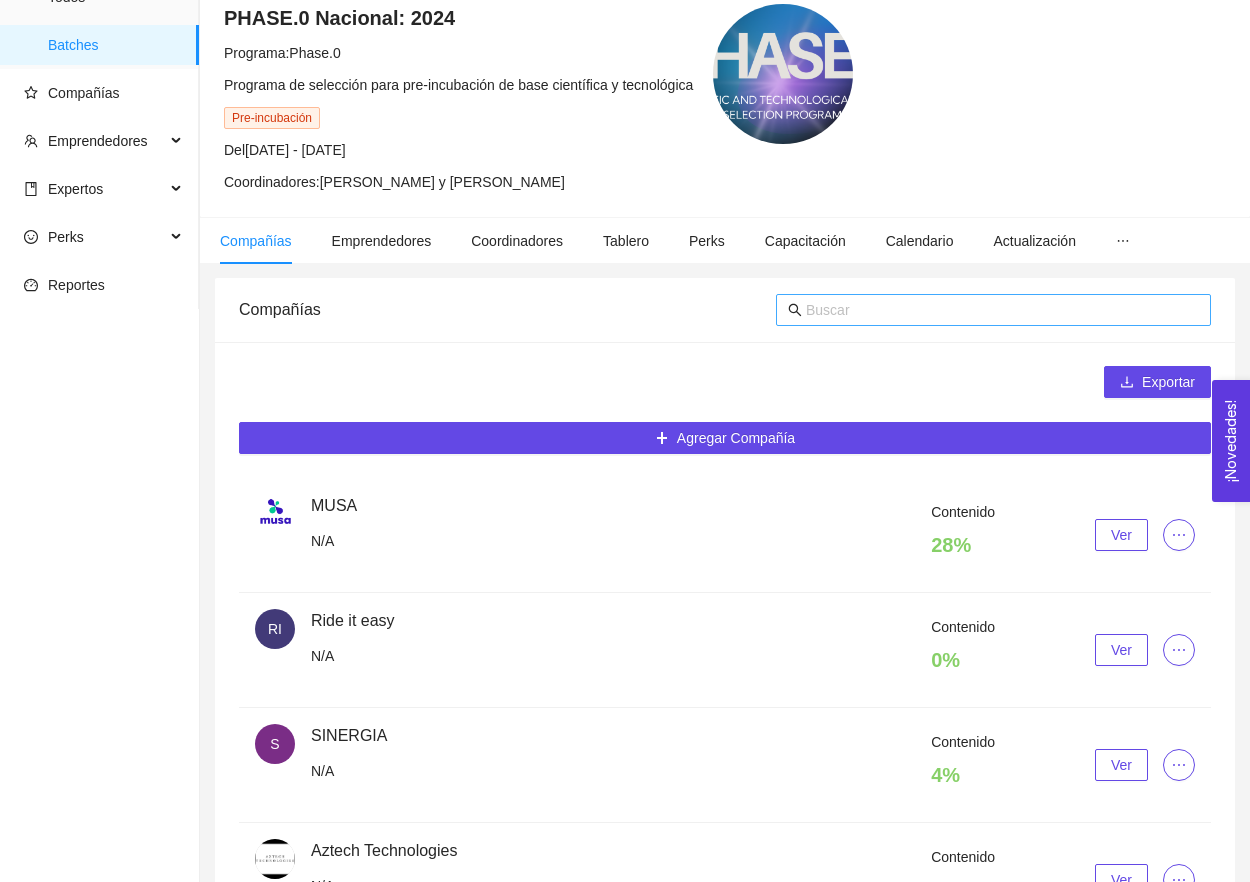 click at bounding box center (1002, 310) 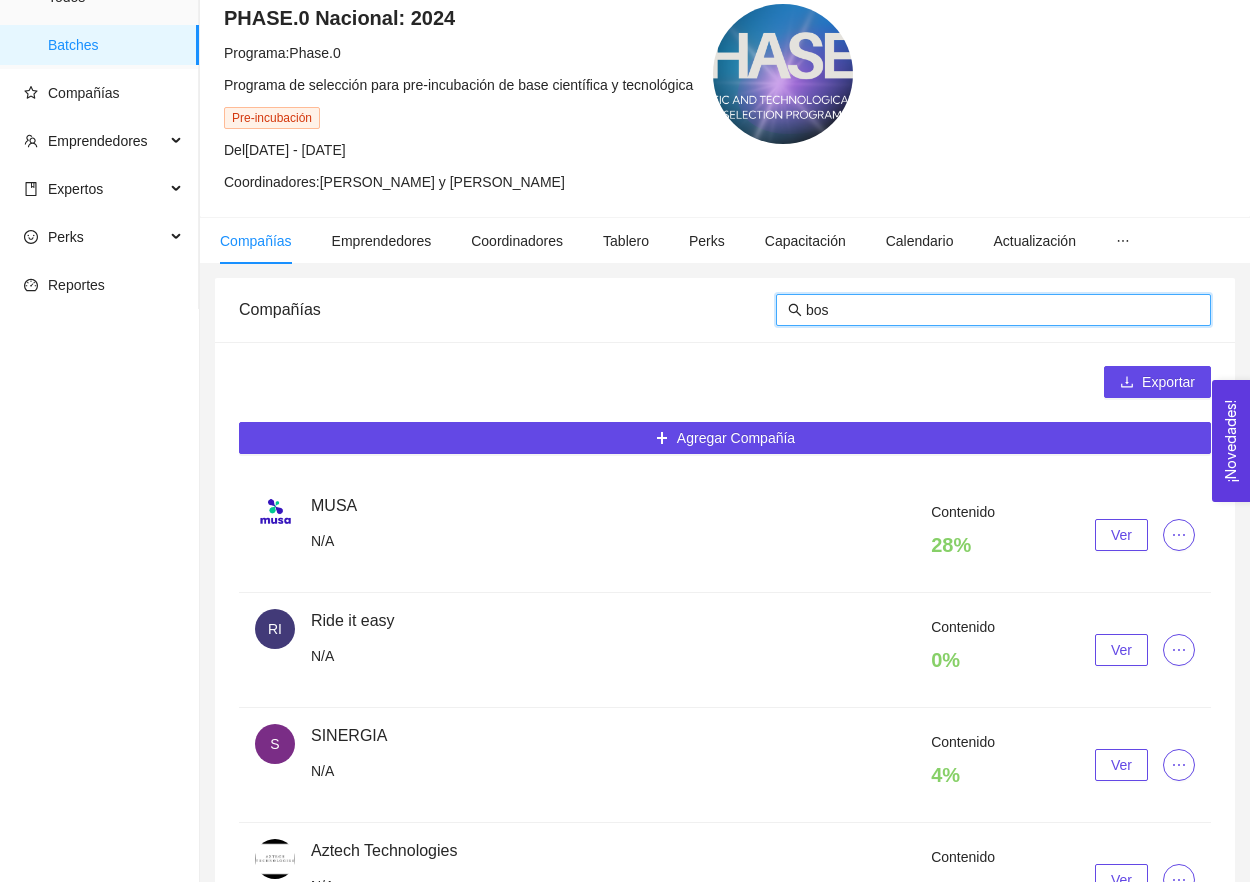 type on "boso" 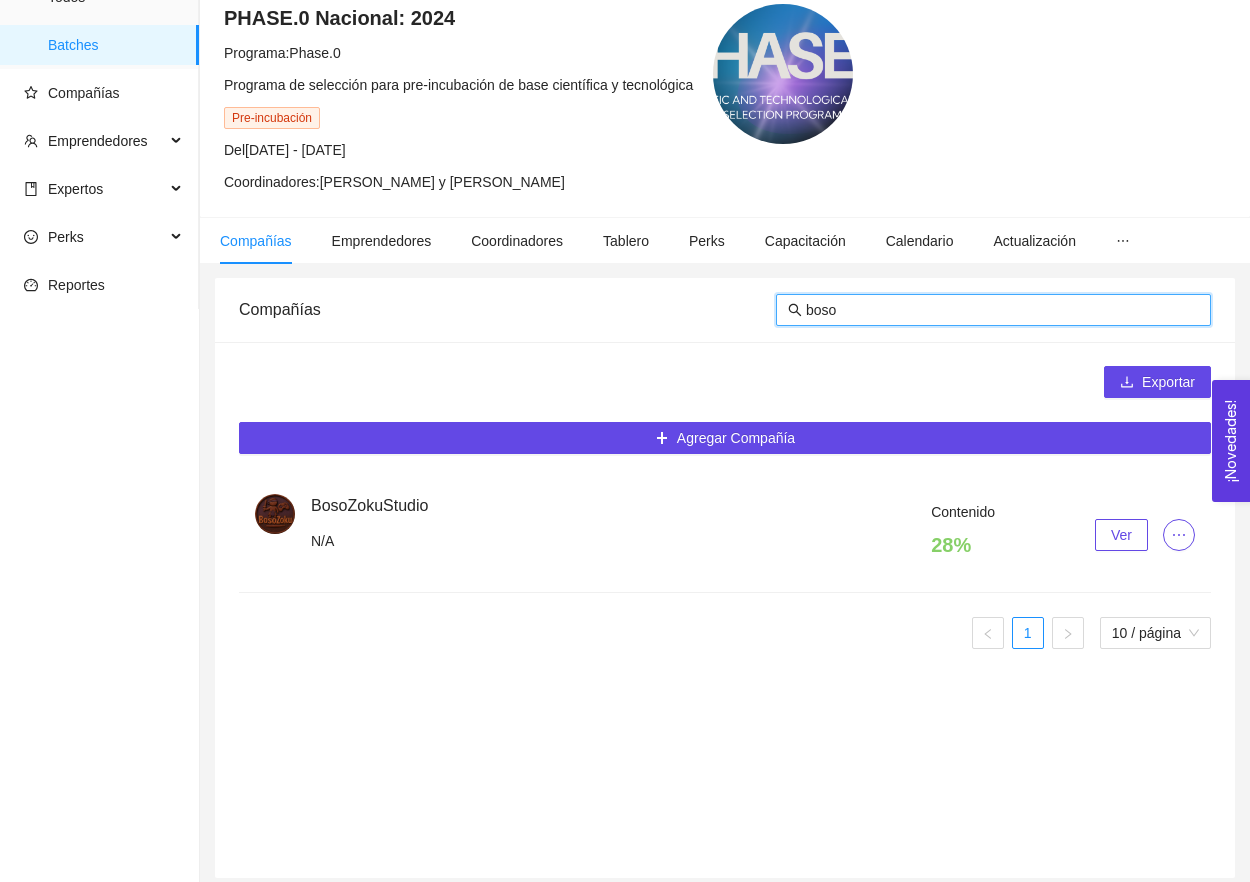 click on "Ver" at bounding box center [1121, 535] 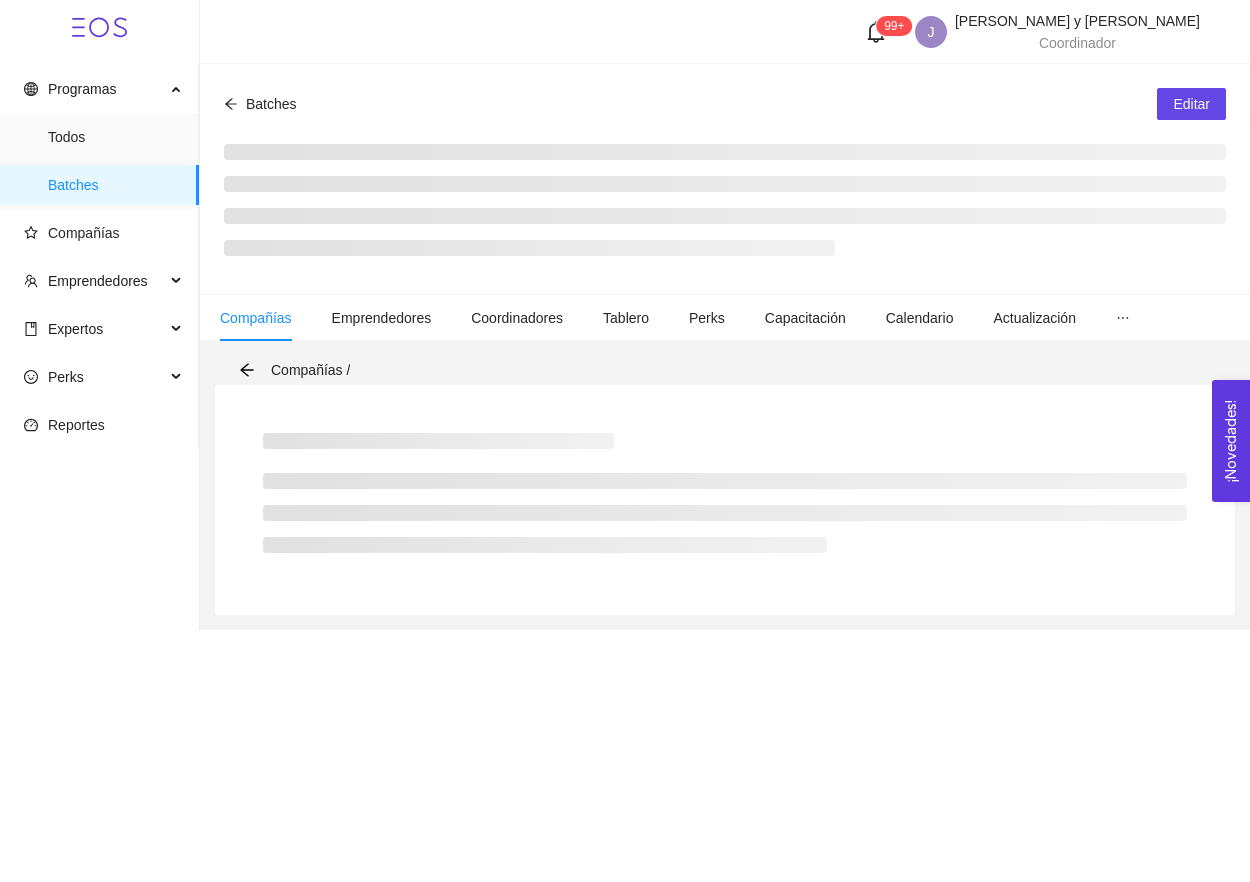 scroll, scrollTop: 0, scrollLeft: 0, axis: both 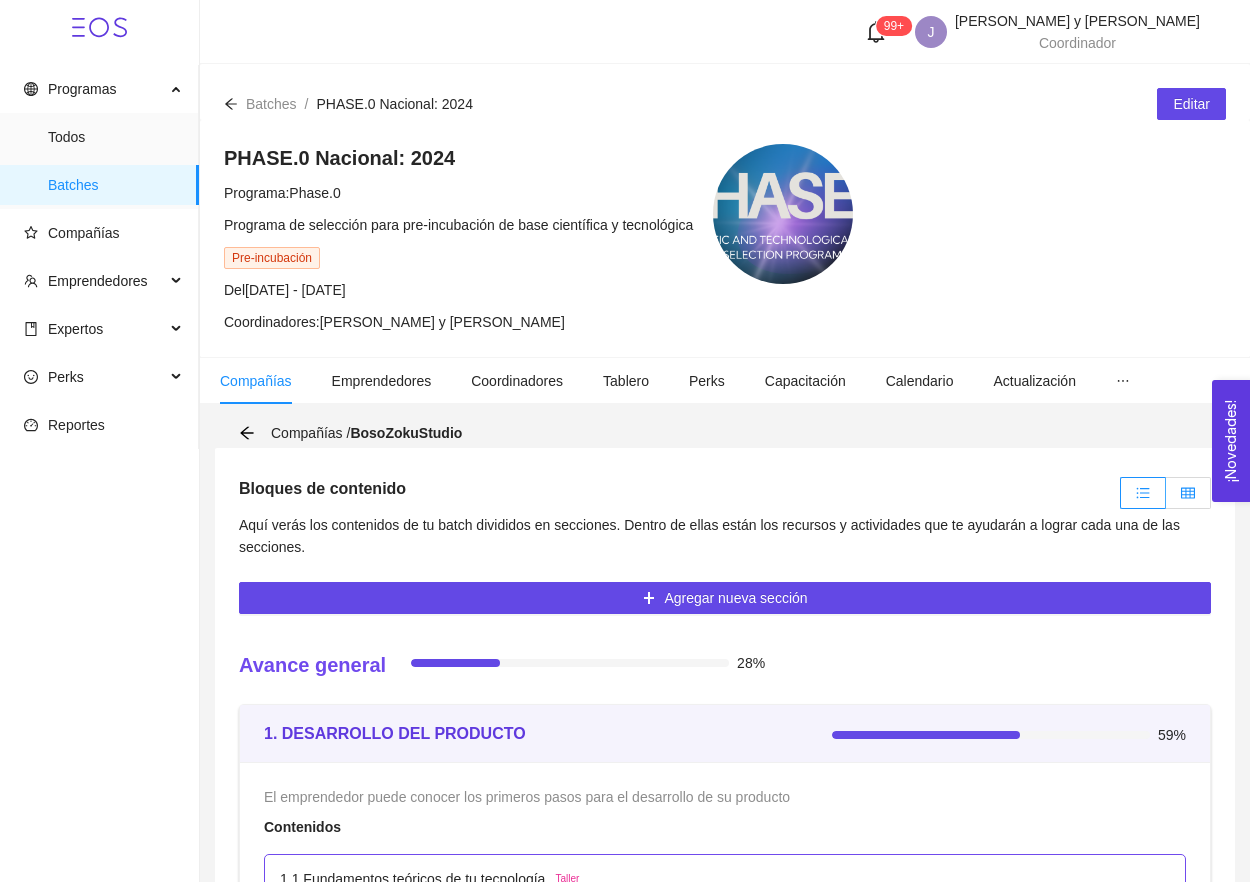 click at bounding box center [1188, 493] 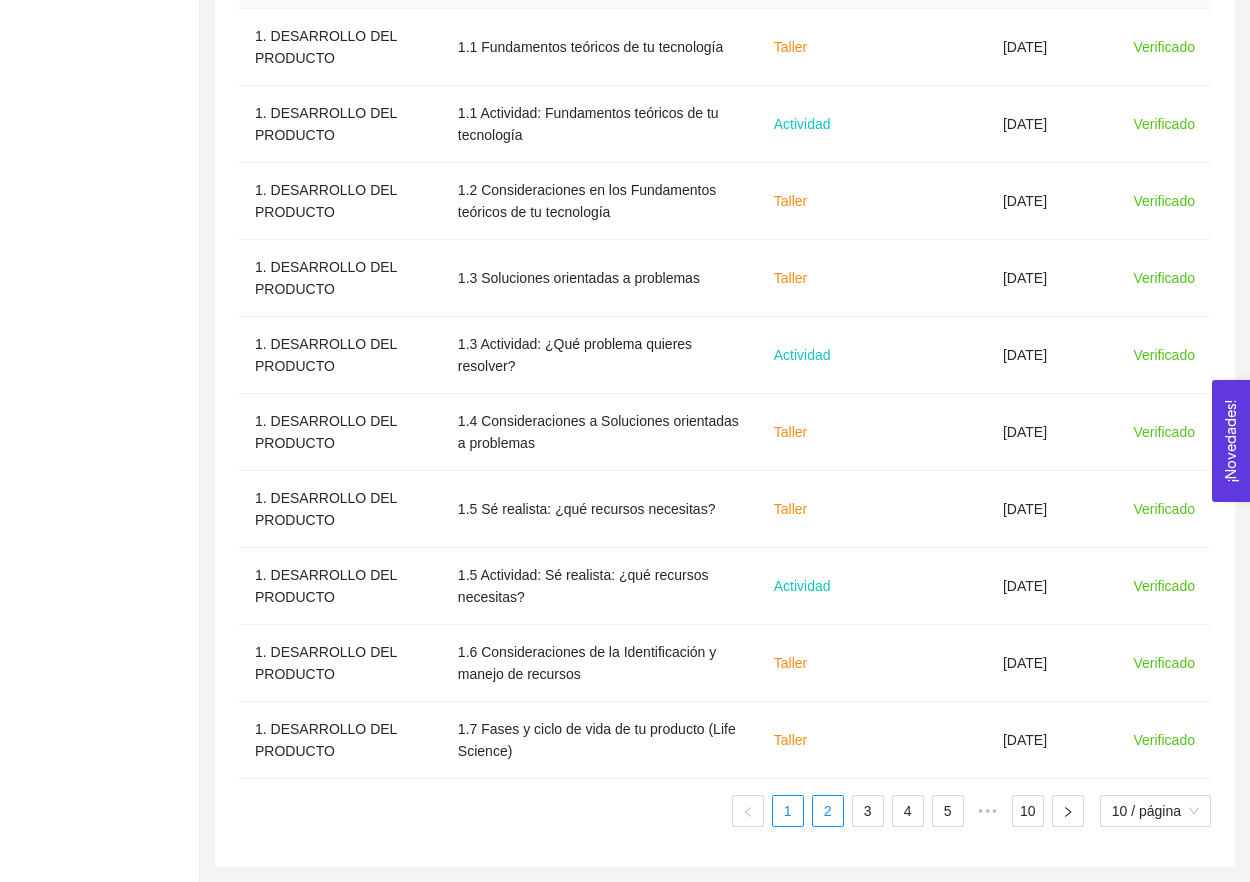 scroll, scrollTop: 750, scrollLeft: 0, axis: vertical 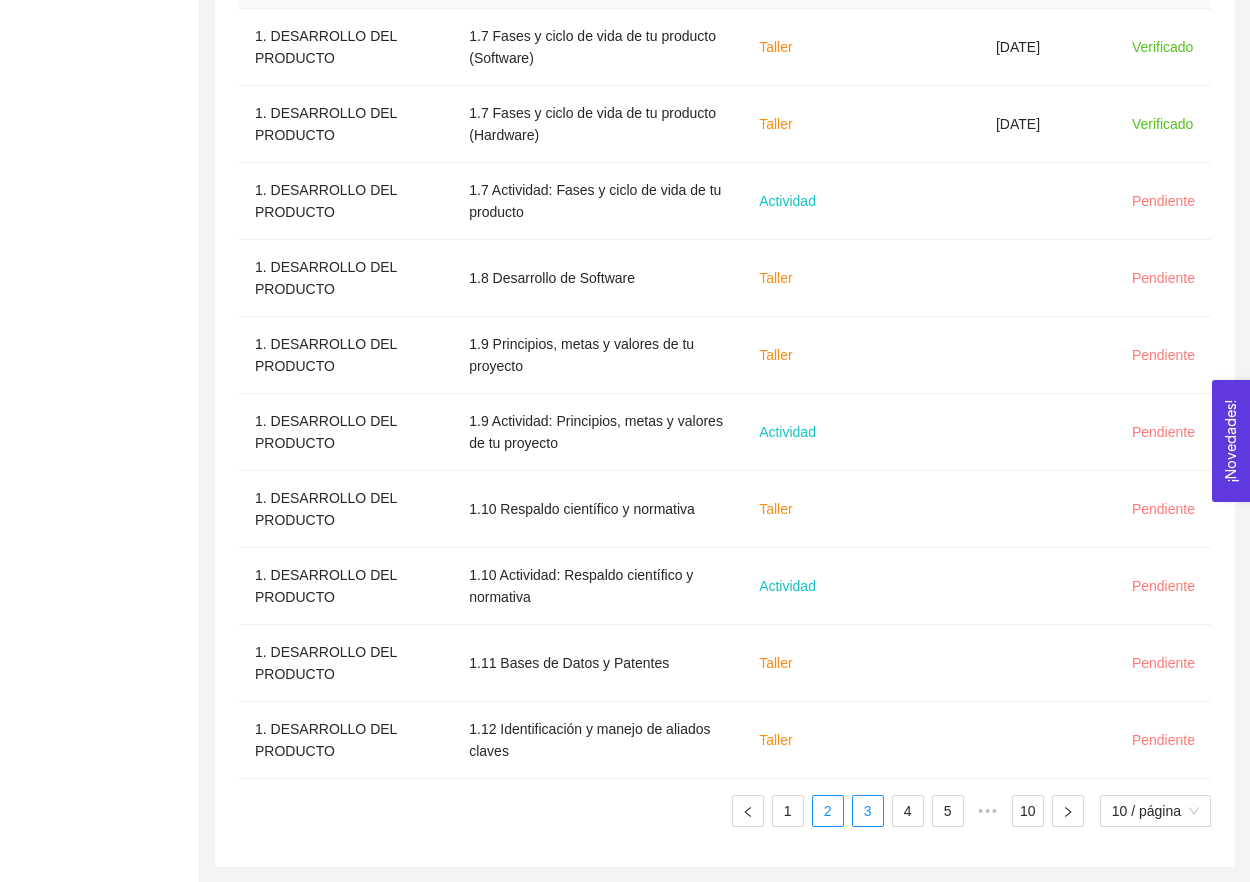 click on "3" at bounding box center [868, 811] 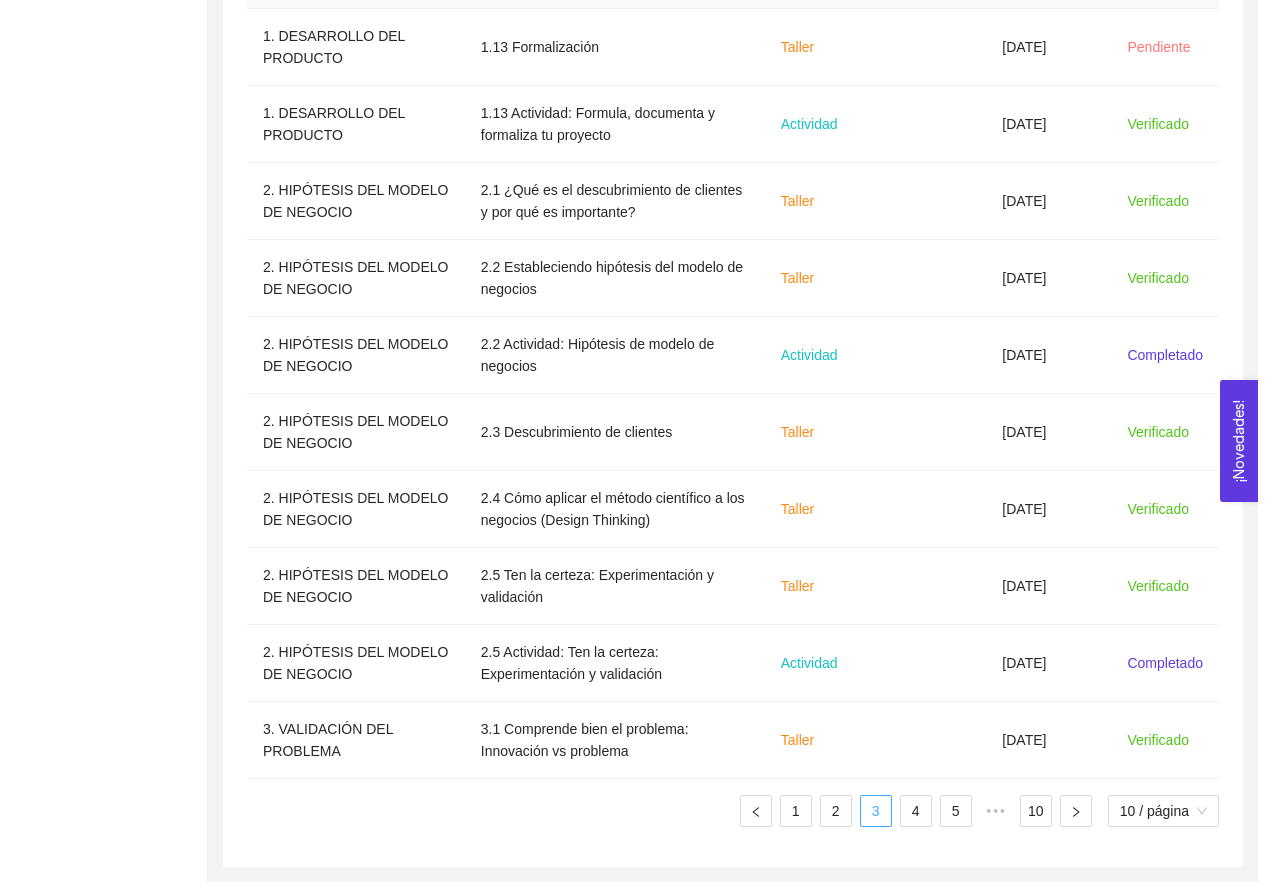 scroll, scrollTop: 750, scrollLeft: 0, axis: vertical 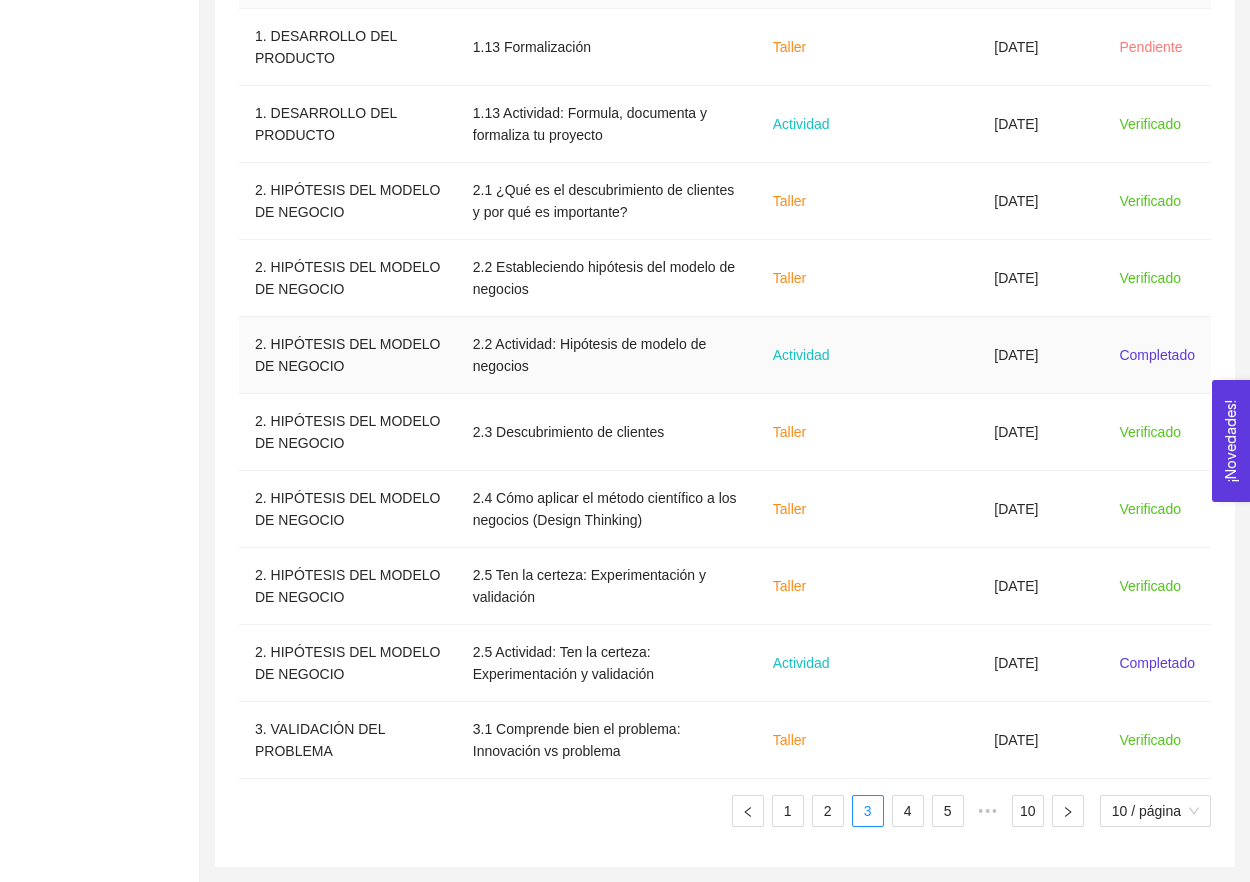 click on "[DATE]" at bounding box center [1040, 355] 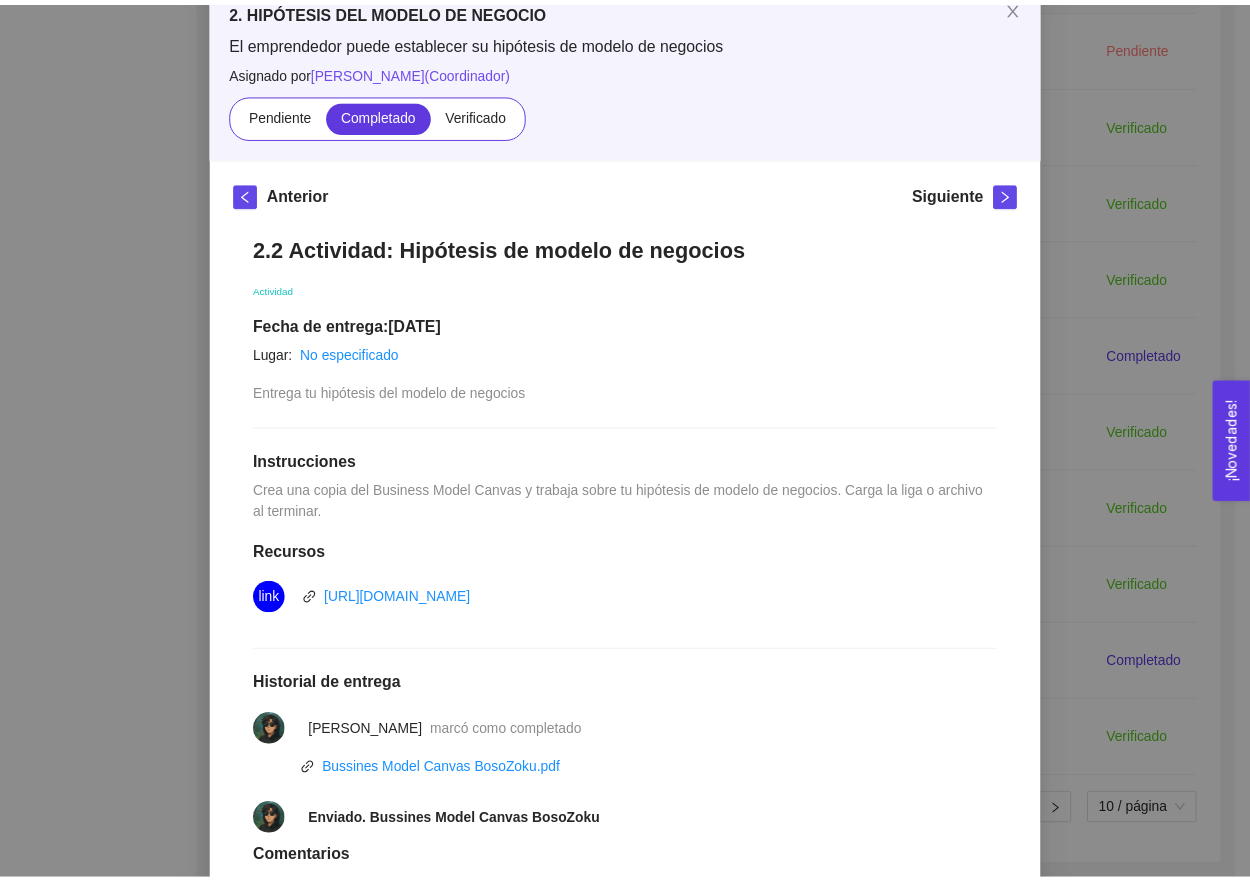 scroll, scrollTop: 123, scrollLeft: 0, axis: vertical 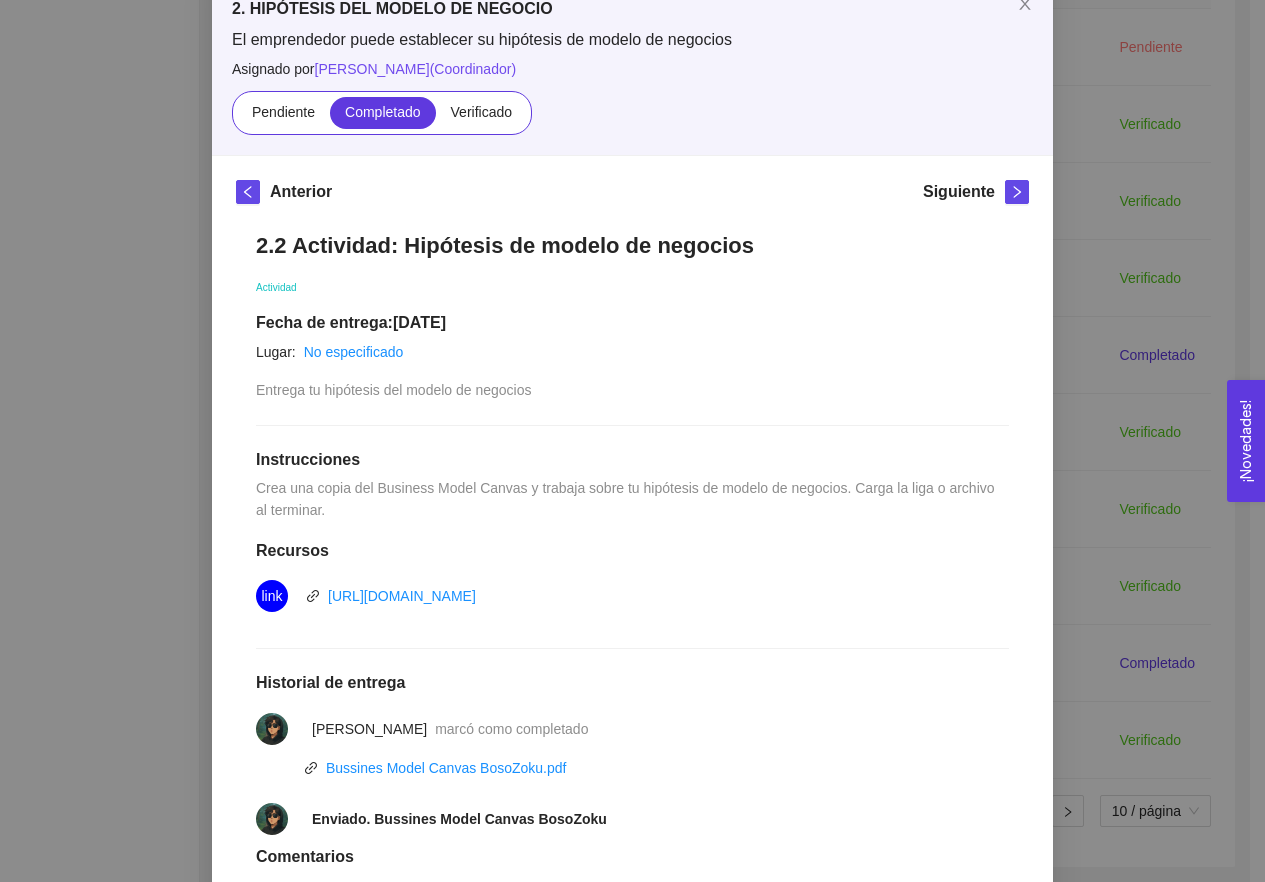 click on "2. HIPÓTESIS DEL MODELO DE NEGOCIO El emprendedor puede establecer su hipótesis de modelo de negocios Asignado por  [PERSON_NAME]   ( Coordinador ) Pendiente Completado Verificado Anterior Siguiente 2.2 Actividad: Hipótesis de modelo de negocios Actividad Fecha de entrega:  [DATE] Lugar: No especificado Entrega tu hipótesis del modelo de negocios
Instrucciones Crea una copia del Business Model Canvas y trabaja sobre tu hipótesis de modelo de negocios. Carga la liga o archivo al terminar.
Recursos link [URL][DOMAIN_NAME] Historial de entrega [PERSON_NAME] marcó como completado Bussines Model Canvas BosoZoku.pdf Enviado. Bussines Model Canvas BosoZoku Comentarios Enviar comentarios Cancelar Aceptar" at bounding box center (632, 441) 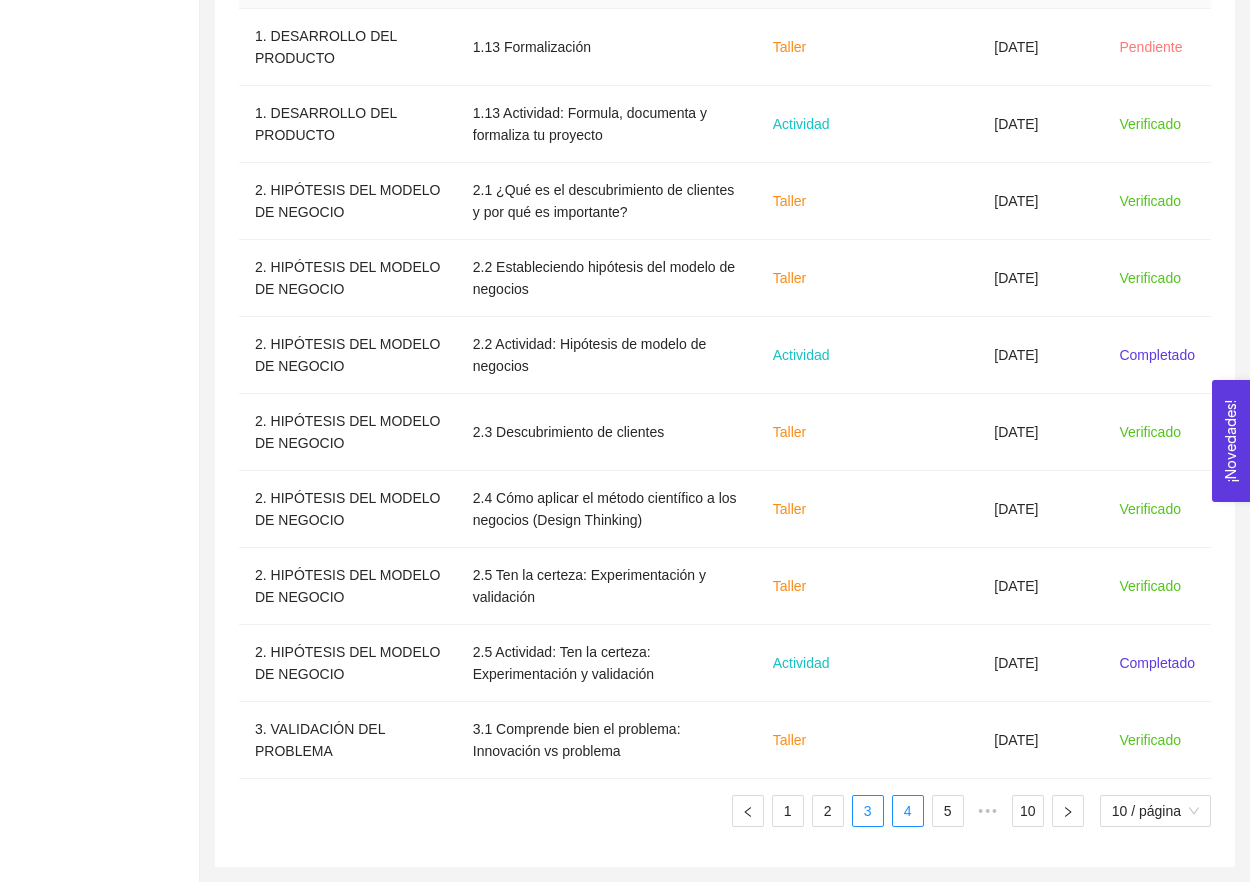 click on "4" at bounding box center [908, 811] 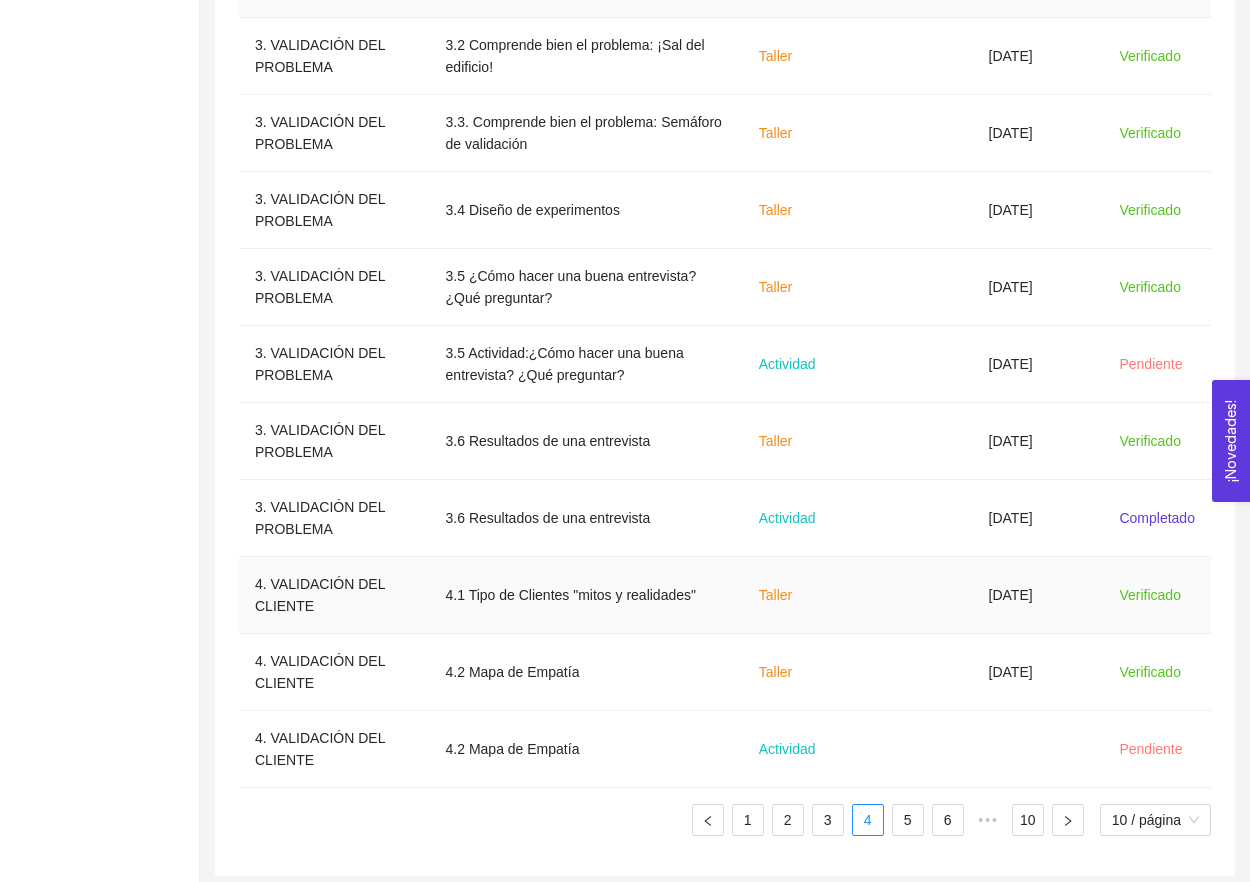 scroll, scrollTop: 739, scrollLeft: 0, axis: vertical 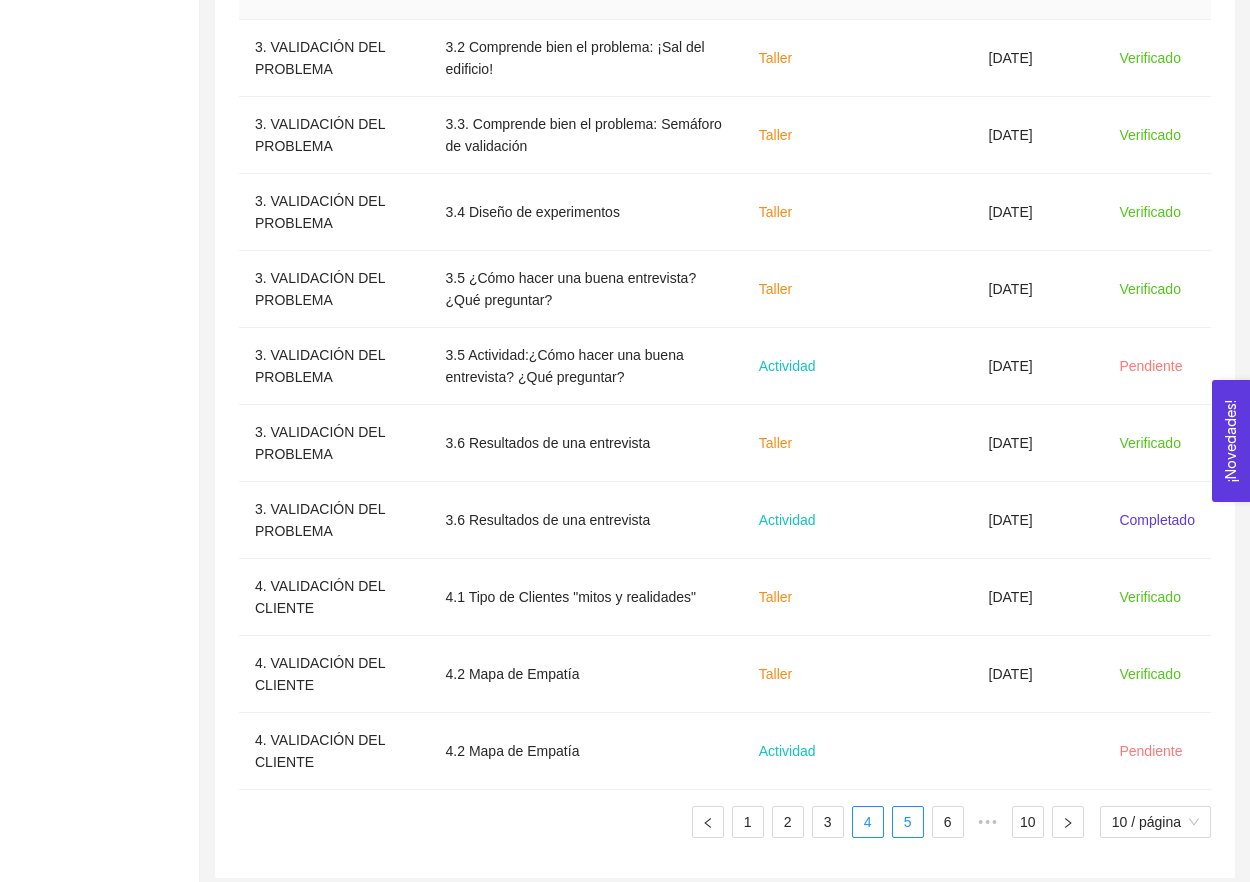 click on "5" at bounding box center (908, 822) 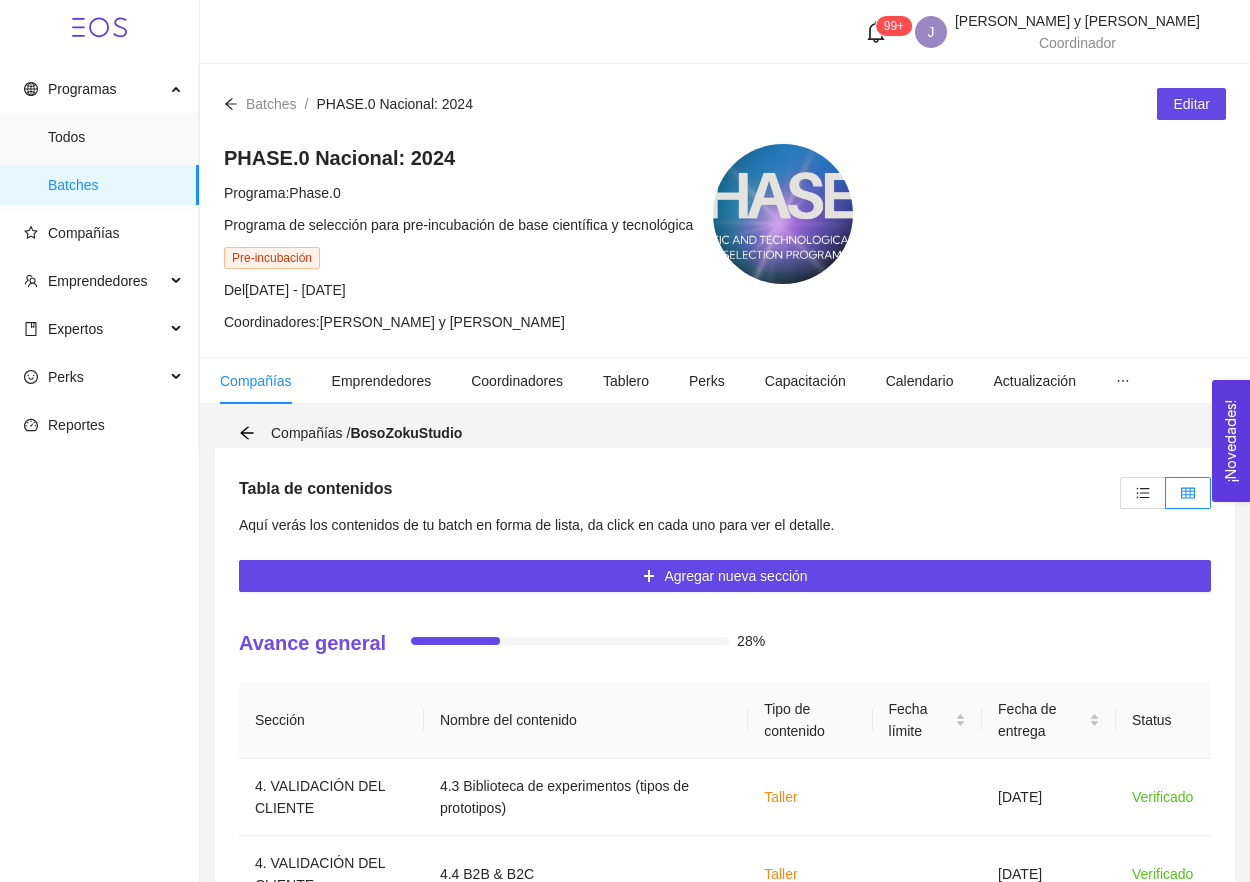 scroll, scrollTop: 0, scrollLeft: 0, axis: both 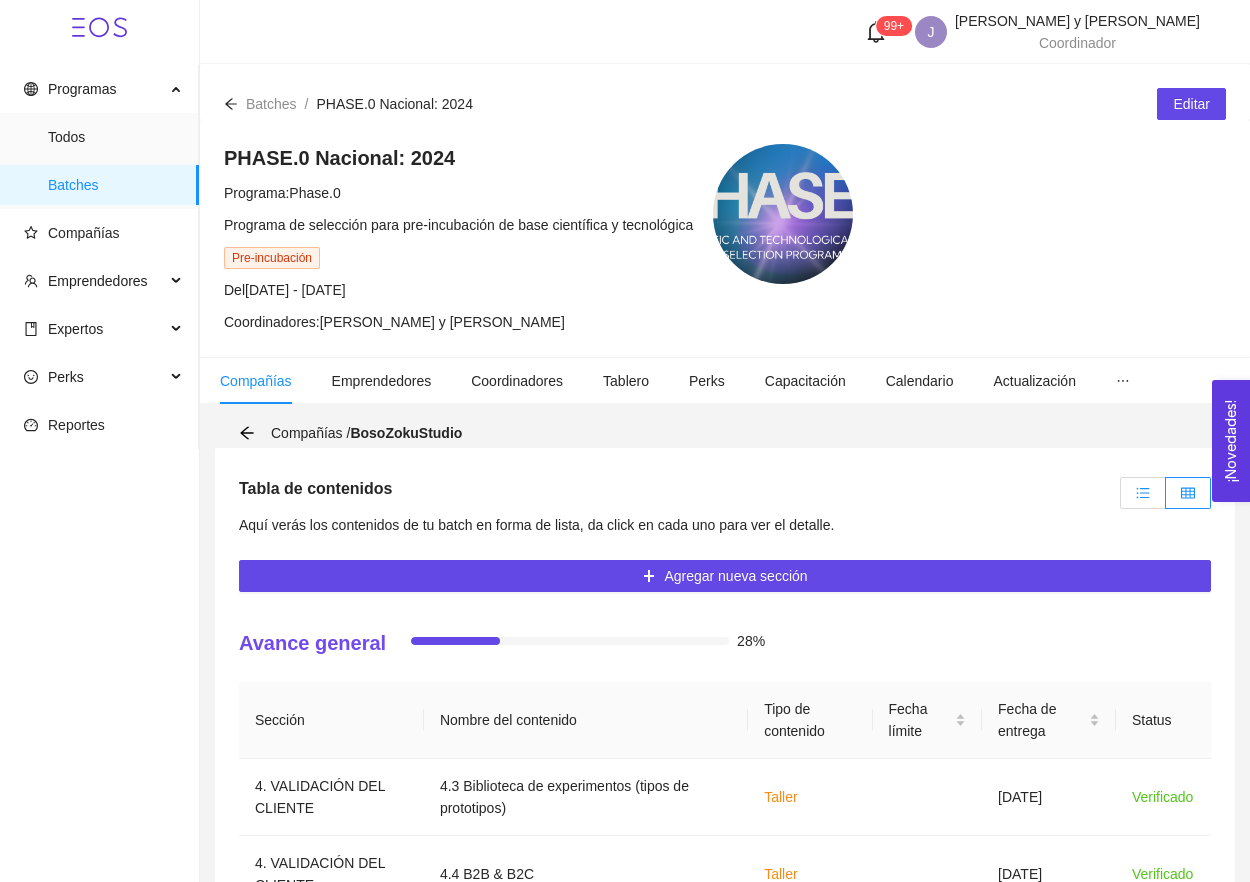 click at bounding box center [1143, 493] 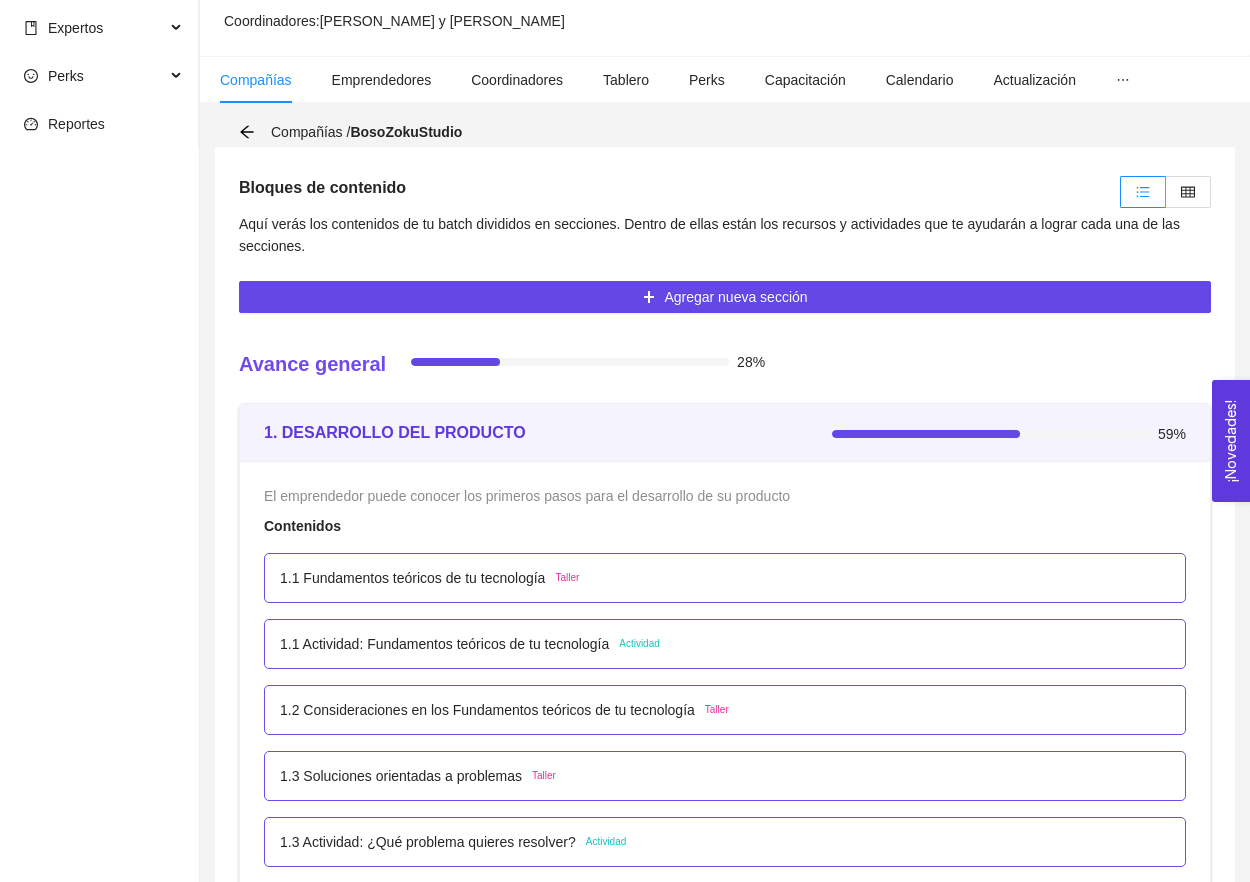 scroll, scrollTop: 0, scrollLeft: 0, axis: both 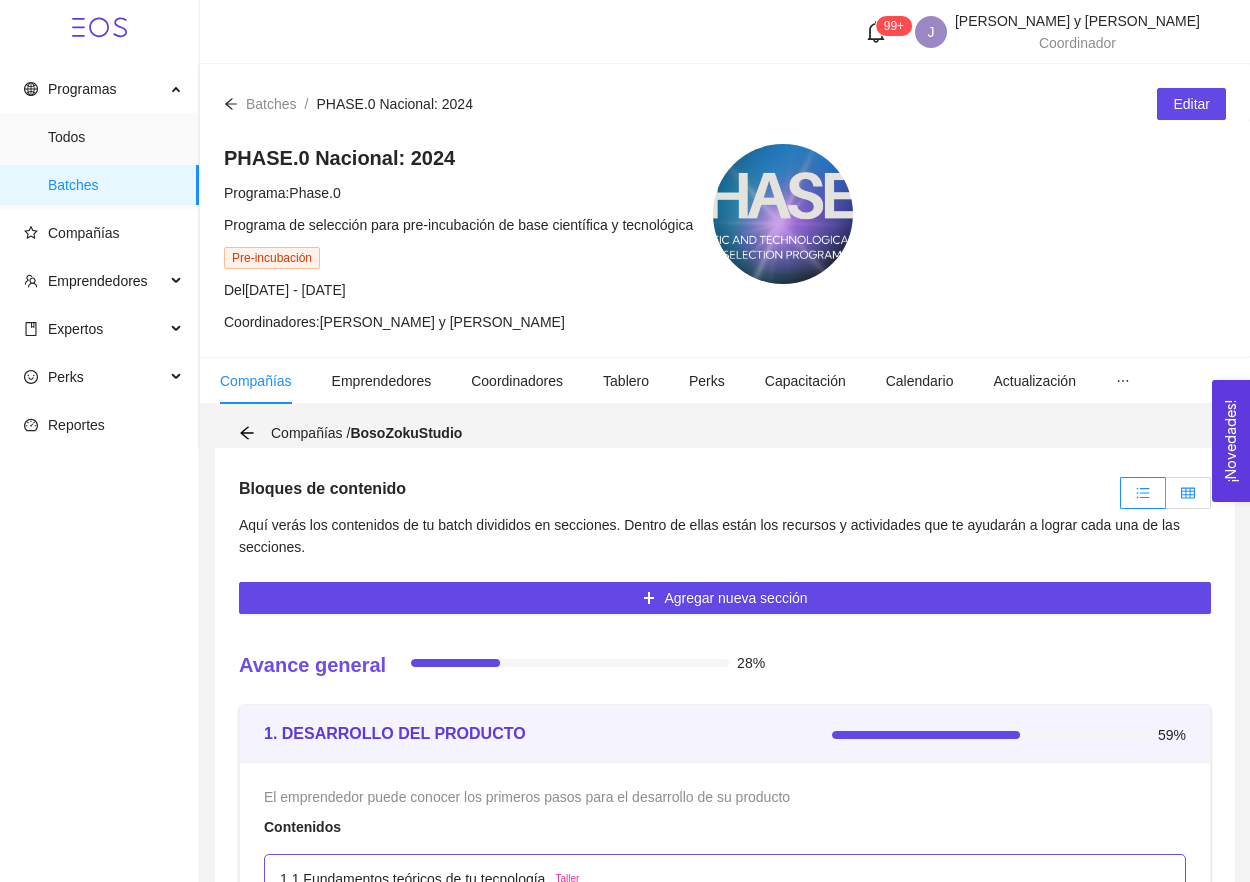 click at bounding box center [1188, 493] 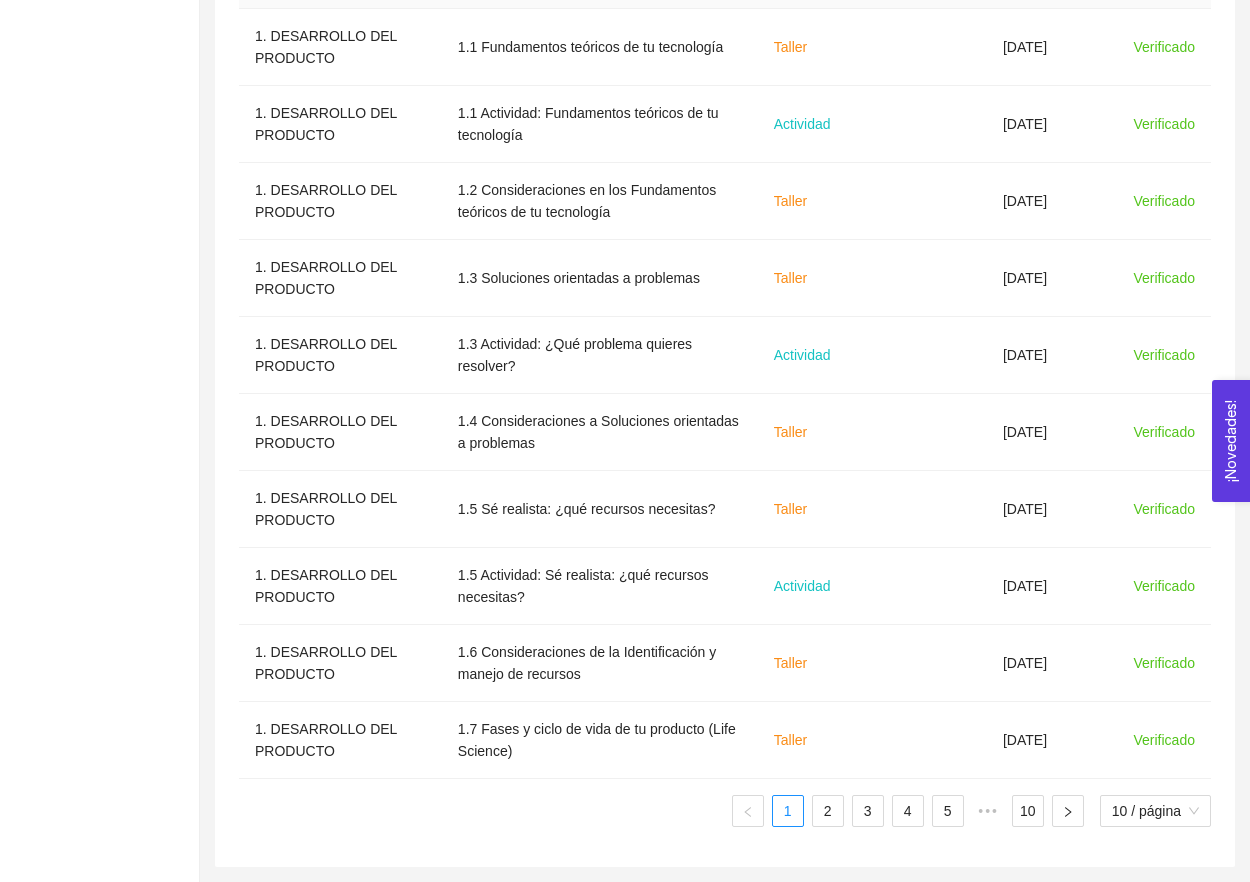 scroll, scrollTop: 750, scrollLeft: 0, axis: vertical 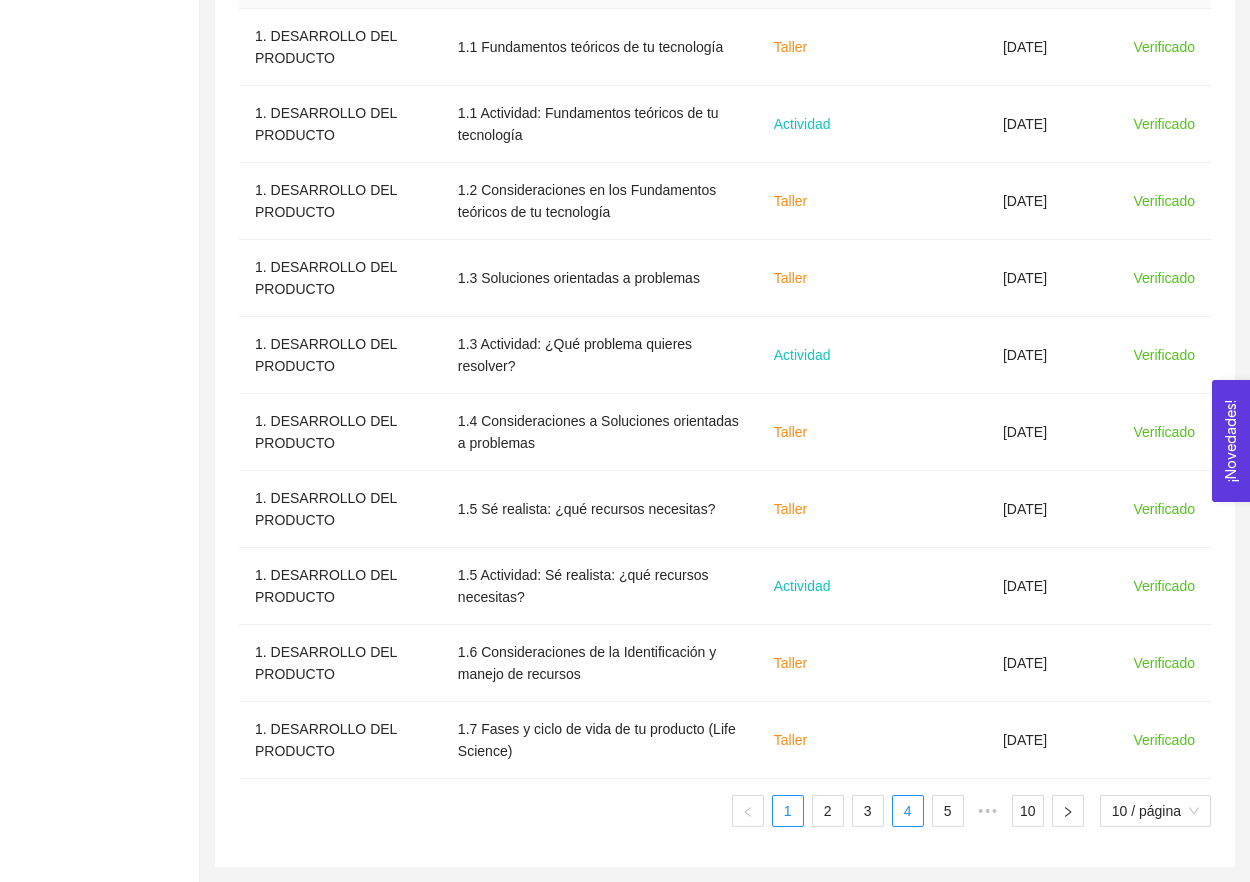 click on "4" at bounding box center (908, 811) 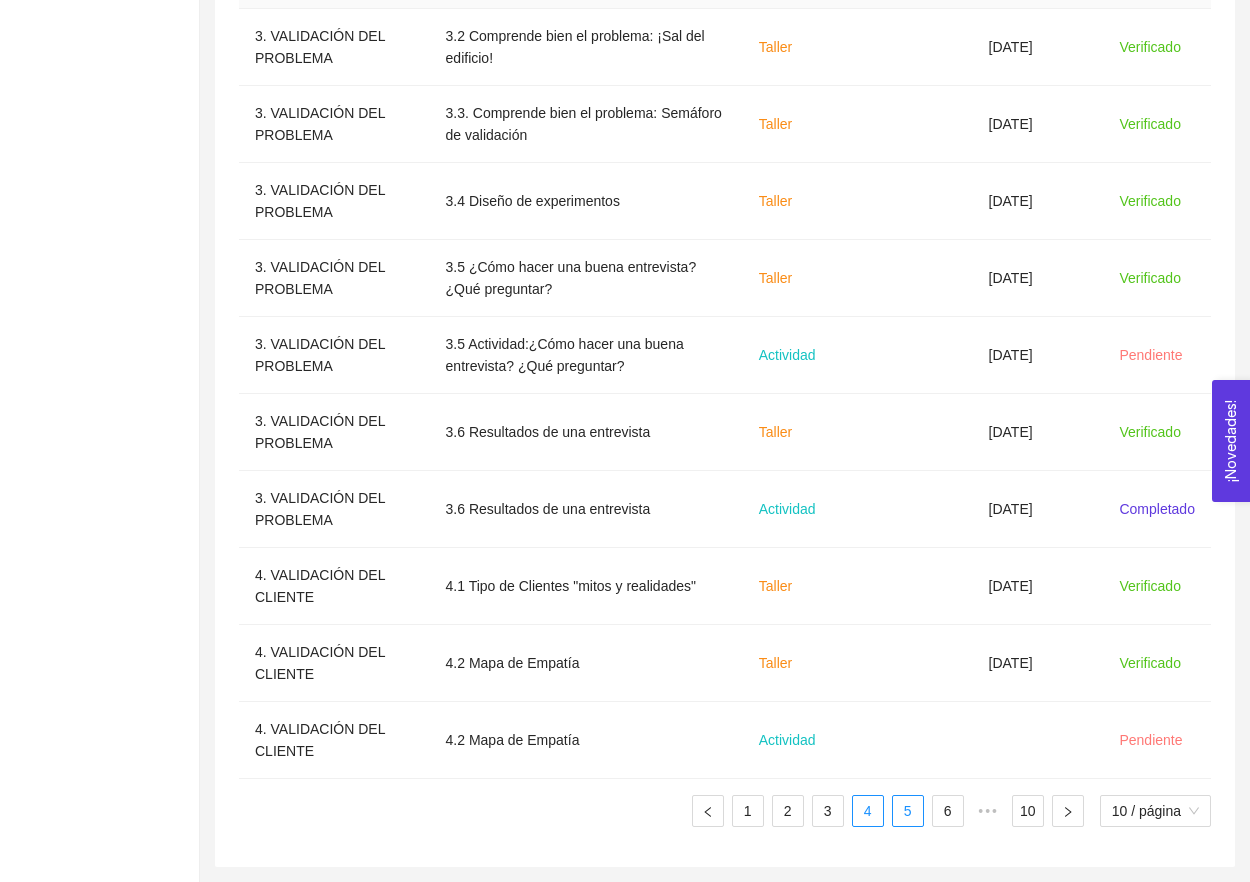 click on "5" at bounding box center (908, 811) 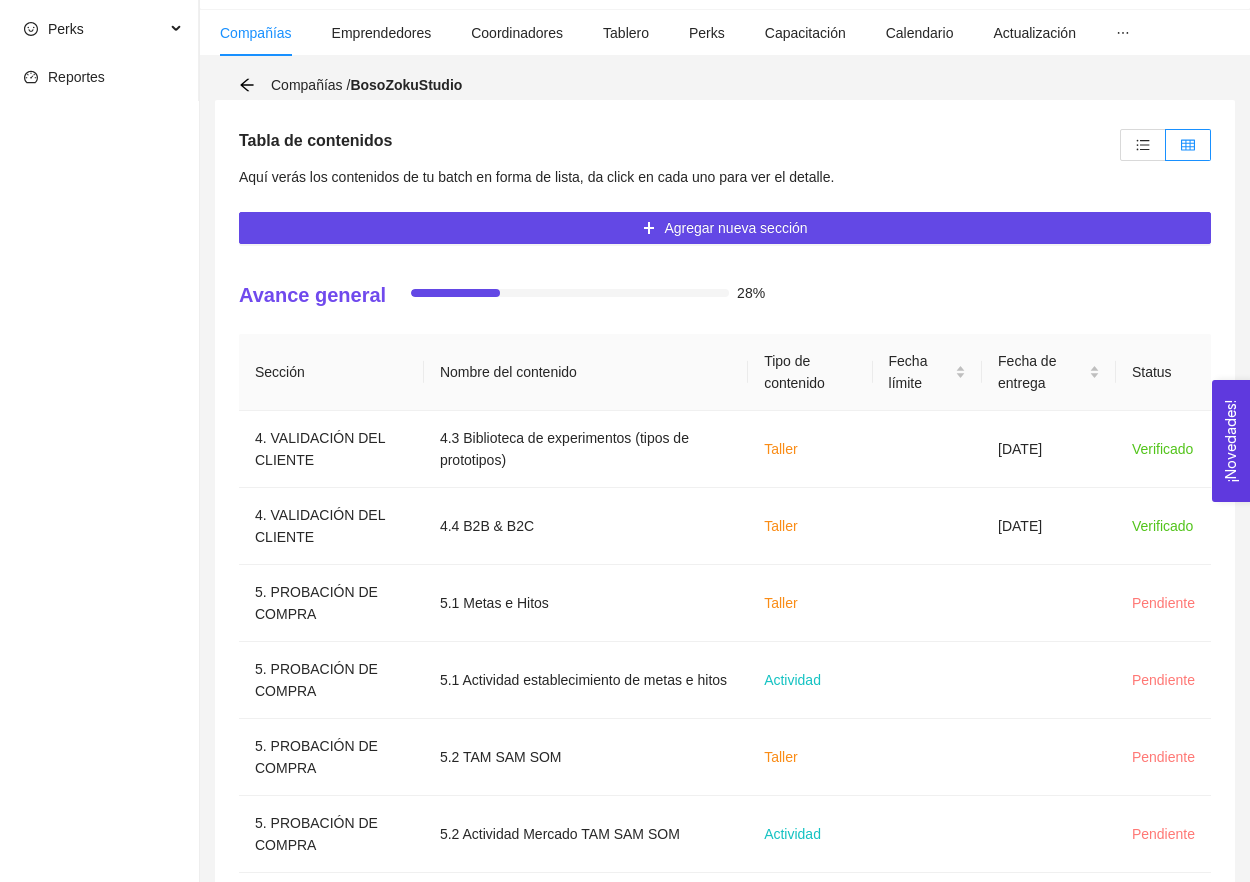 scroll, scrollTop: 123, scrollLeft: 0, axis: vertical 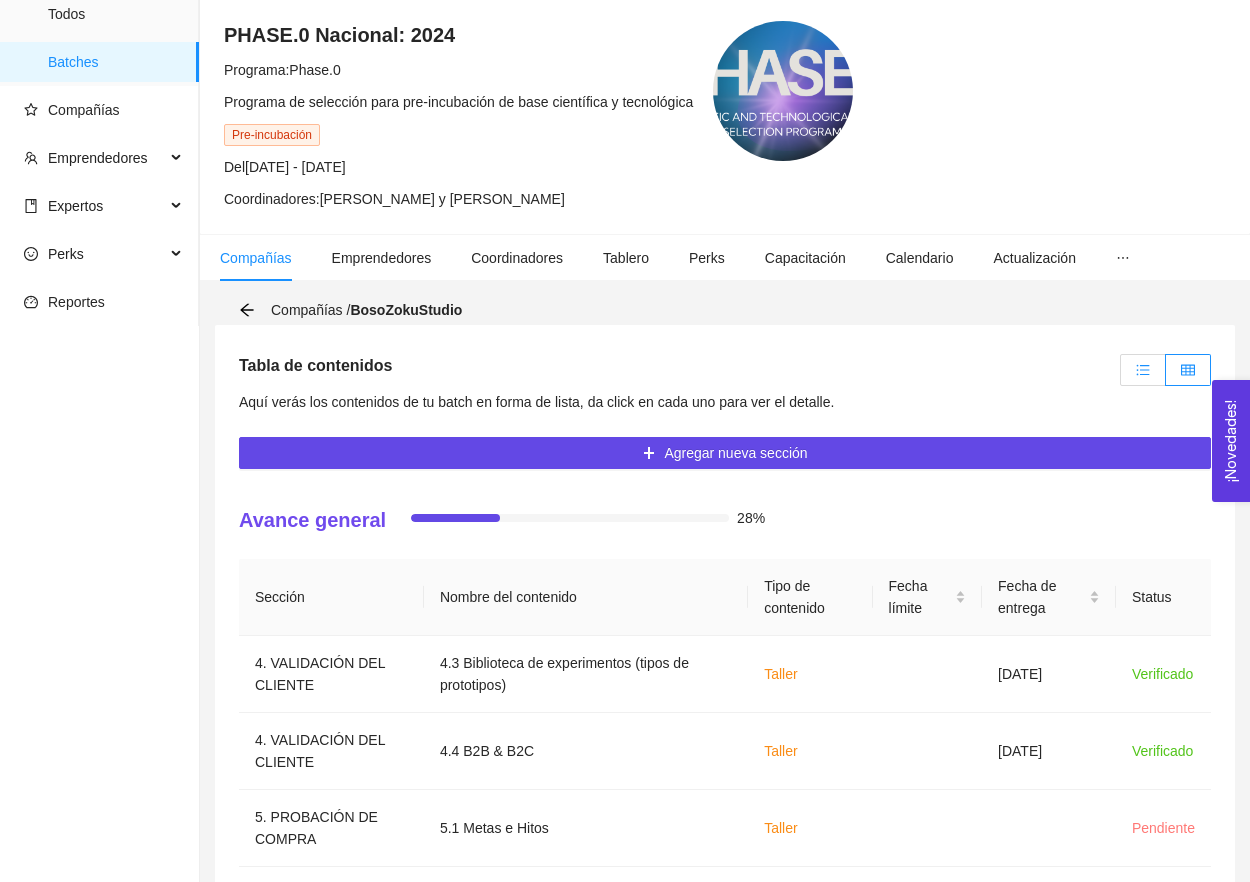 click 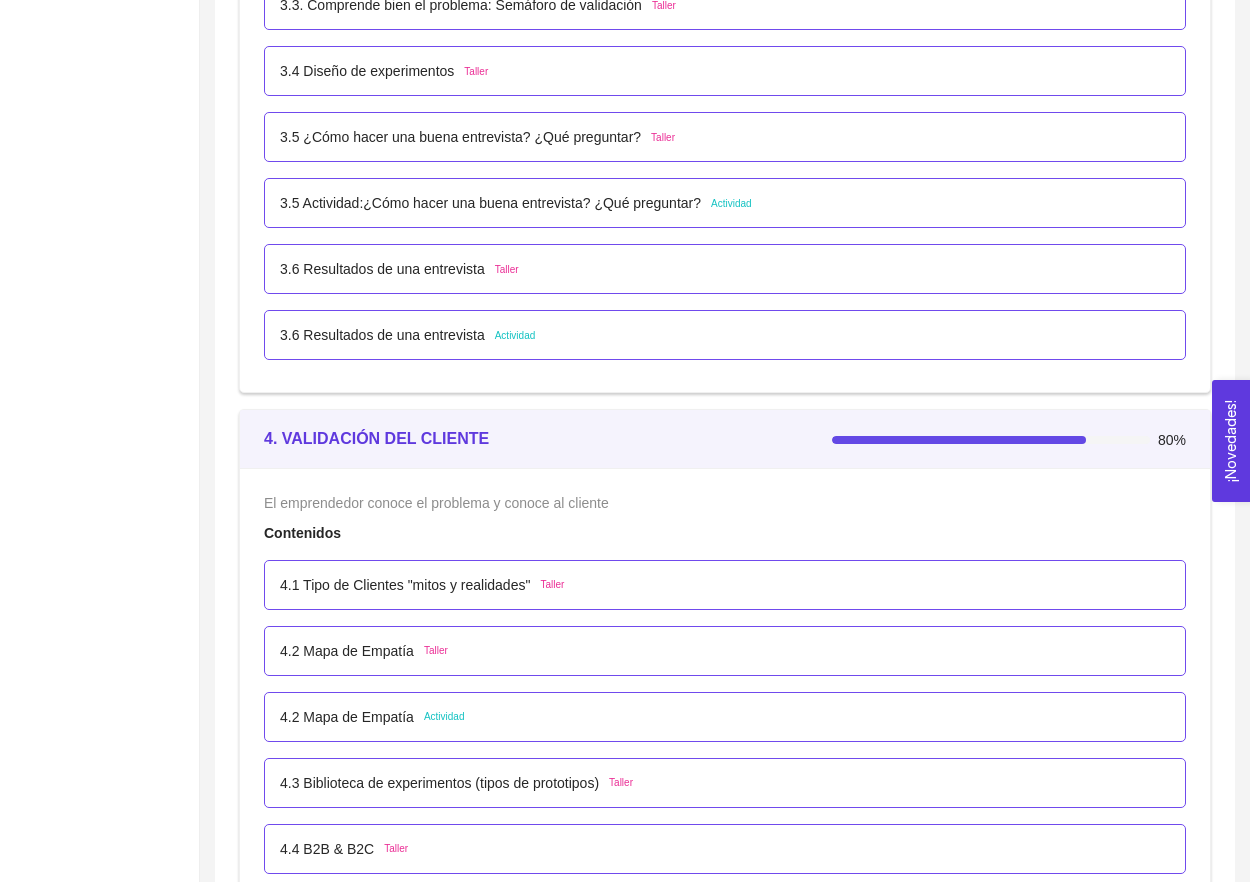 scroll, scrollTop: 3283, scrollLeft: 0, axis: vertical 